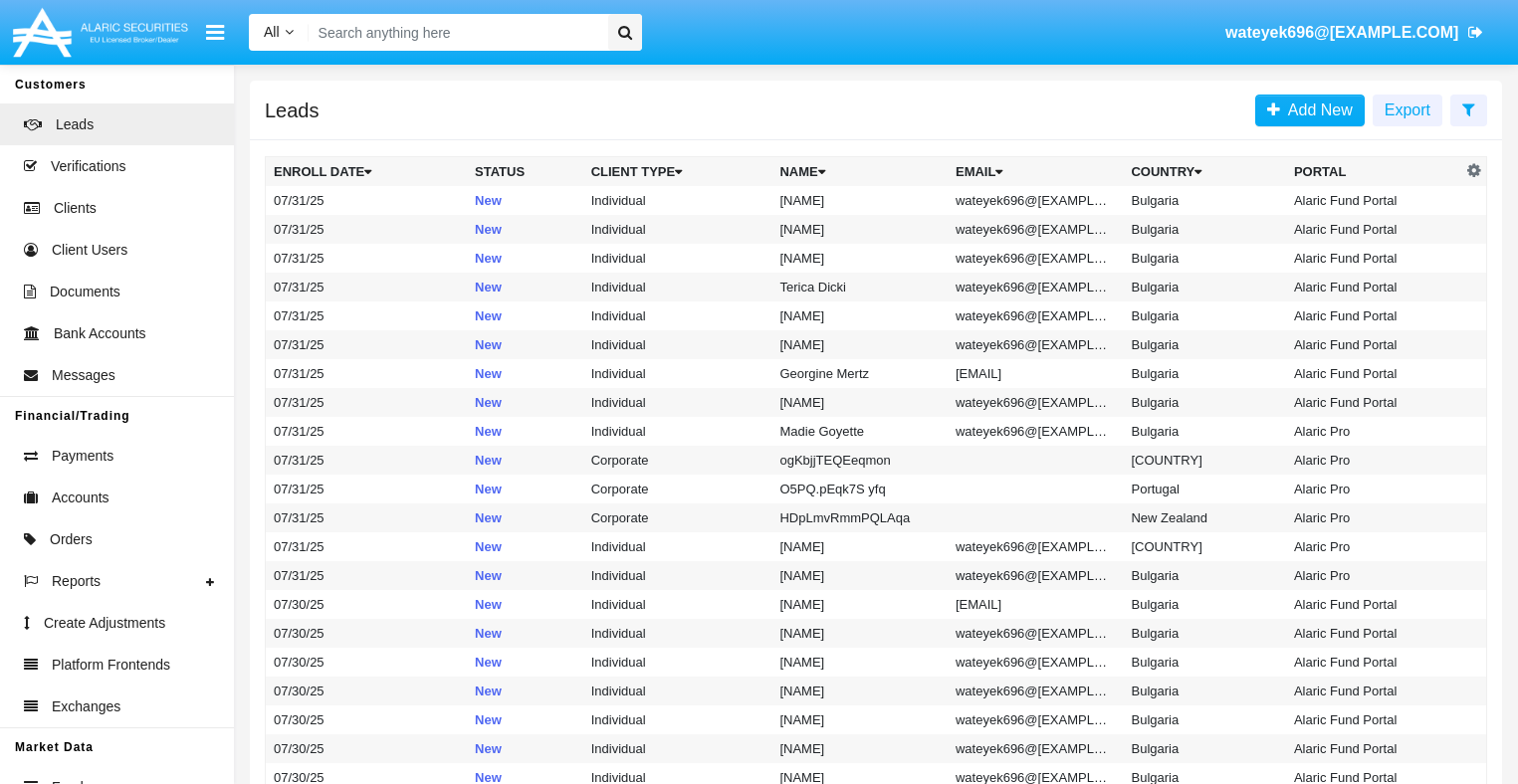 scroll, scrollTop: 0, scrollLeft: 0, axis: both 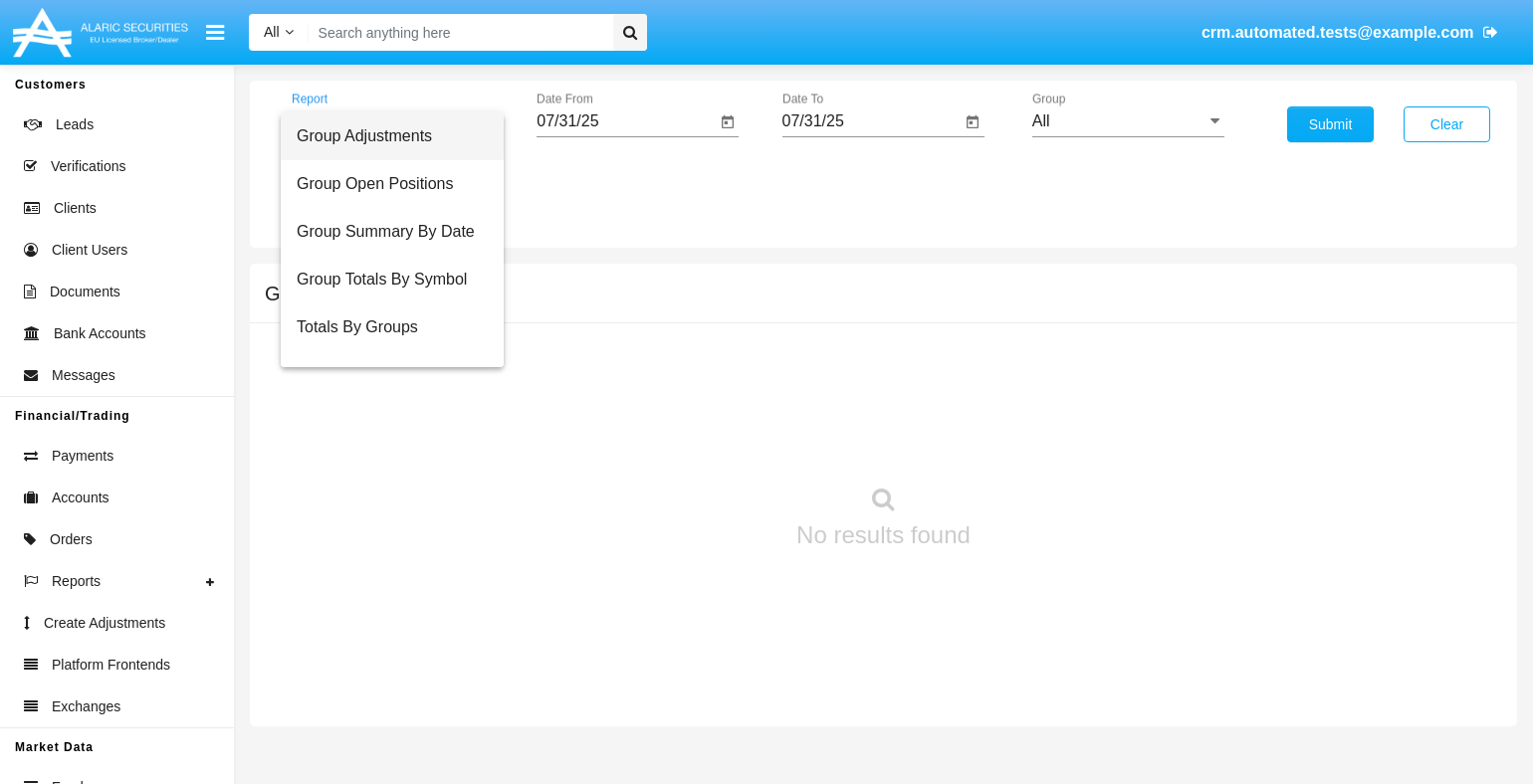 click on "Group Adjustments" at bounding box center [392, 136] 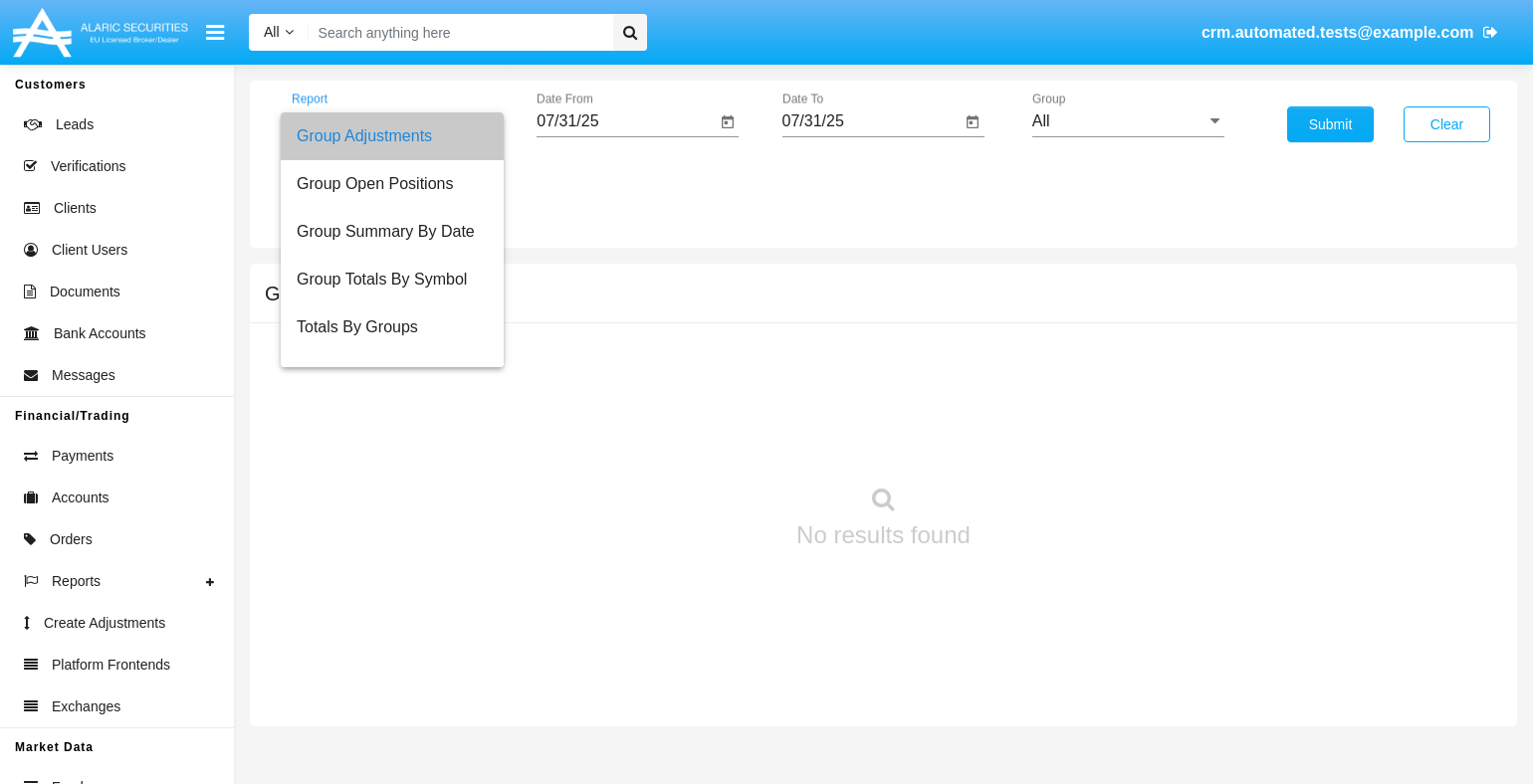 click on "All" at bounding box center [1128, 121] 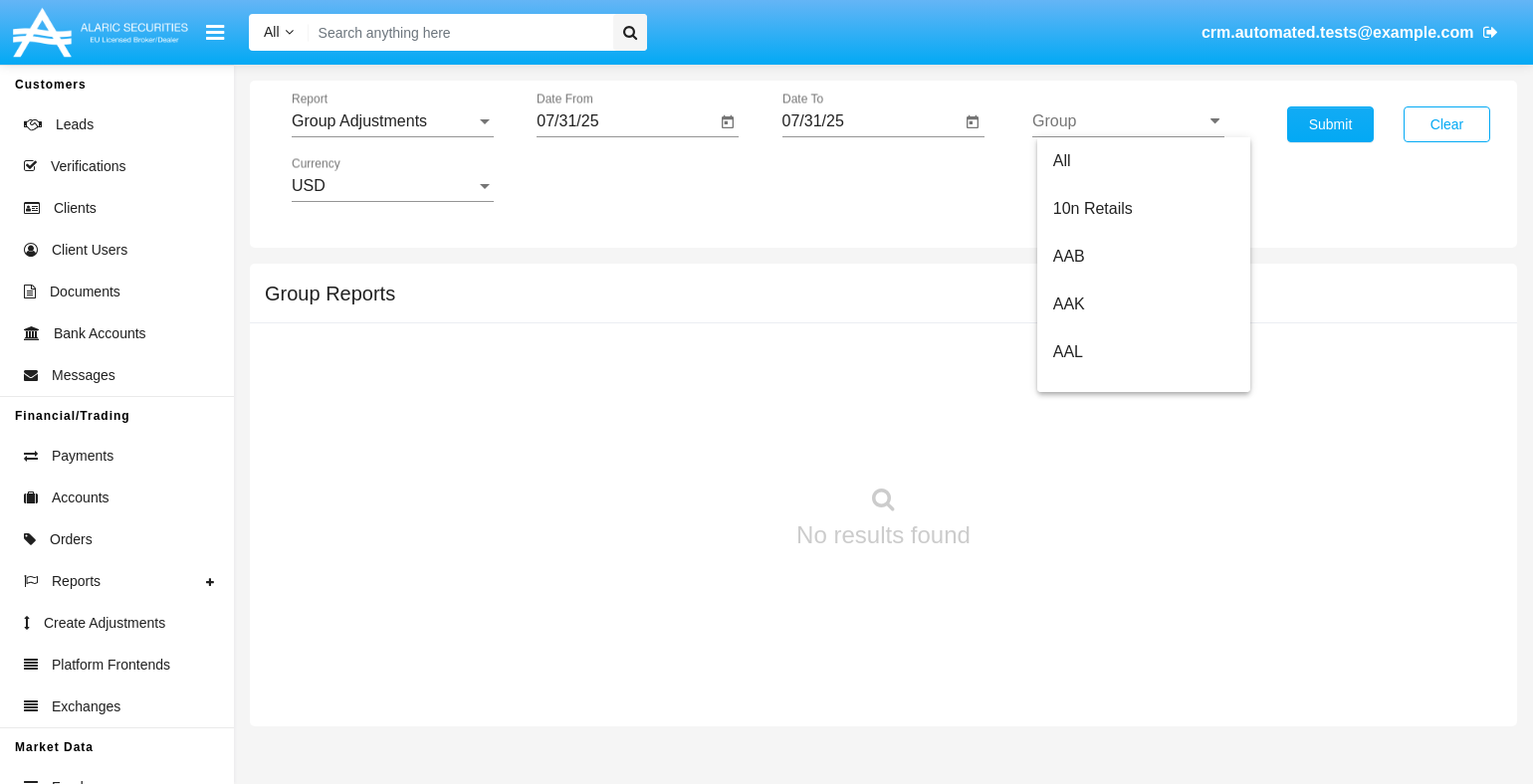 type 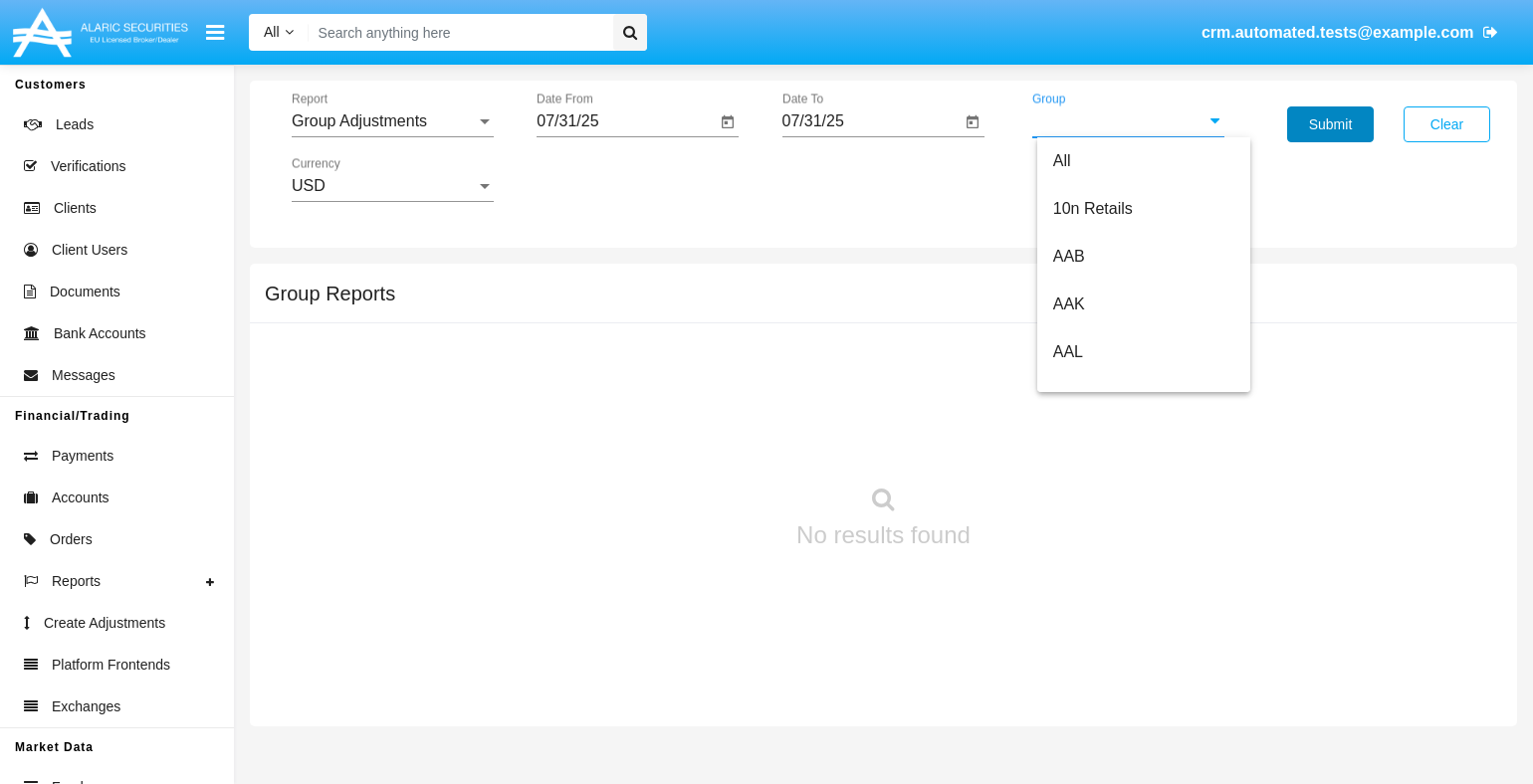 click on "Submit" 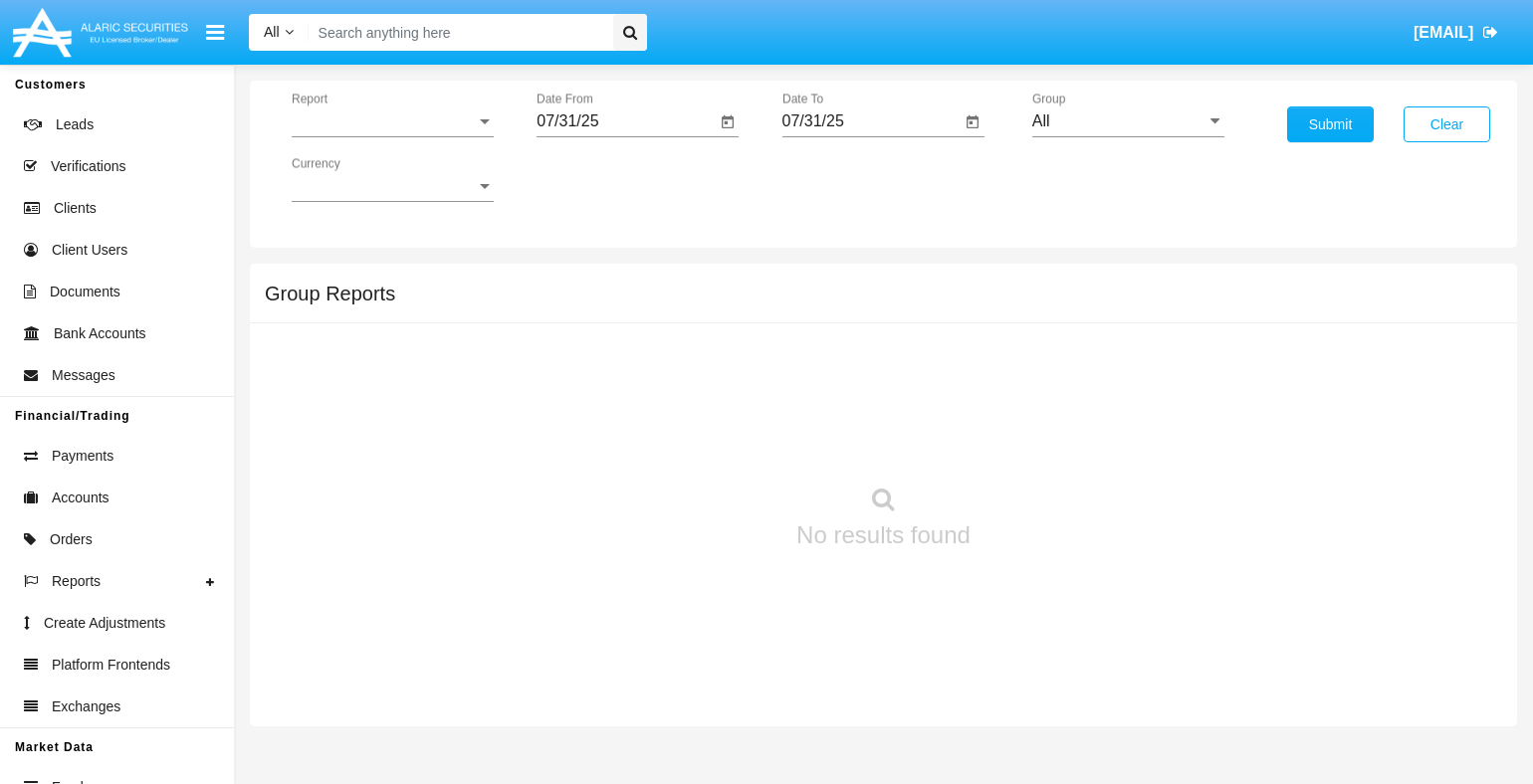 click on "Report" at bounding box center [383, 121] 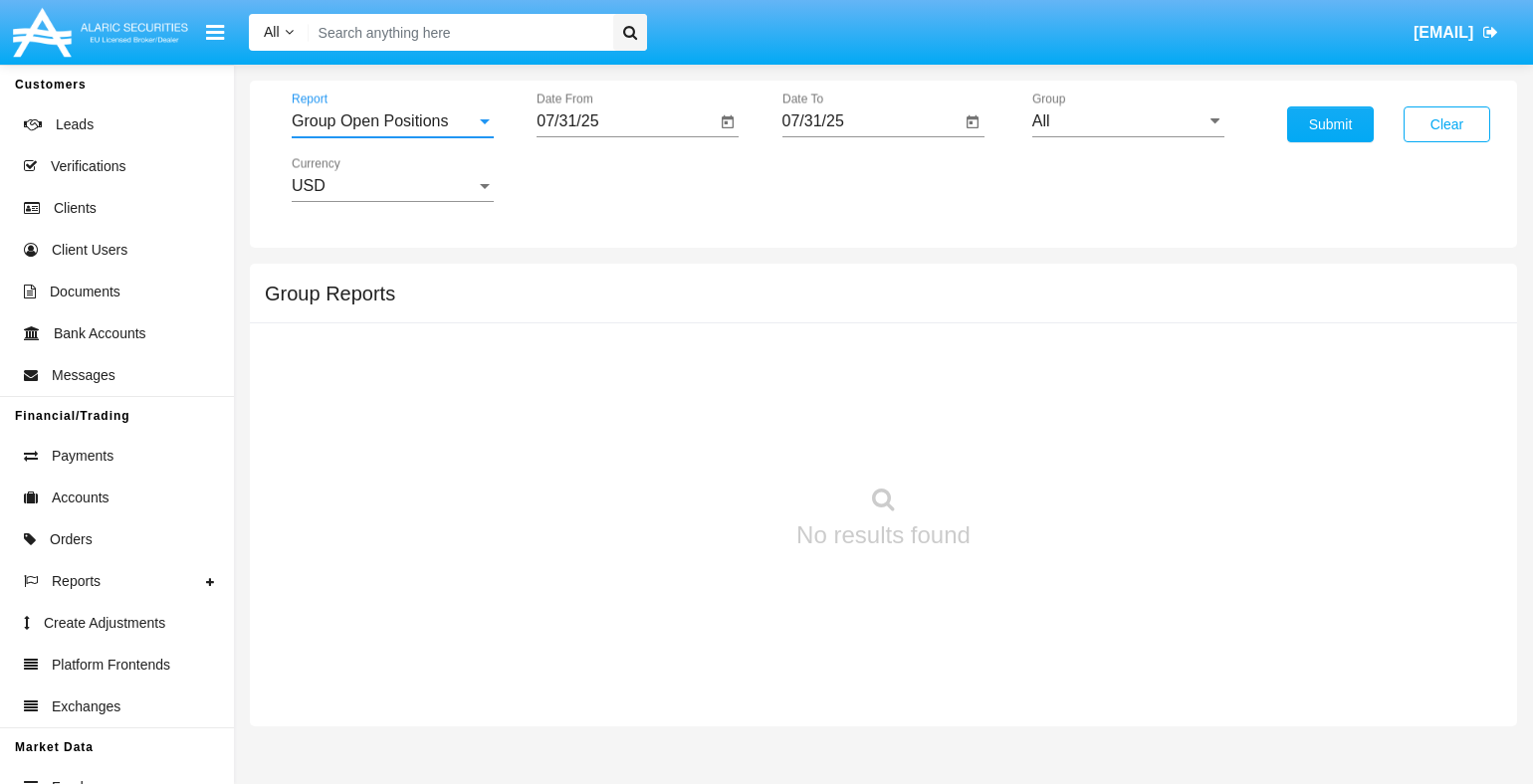 click on "All" at bounding box center [1128, 121] 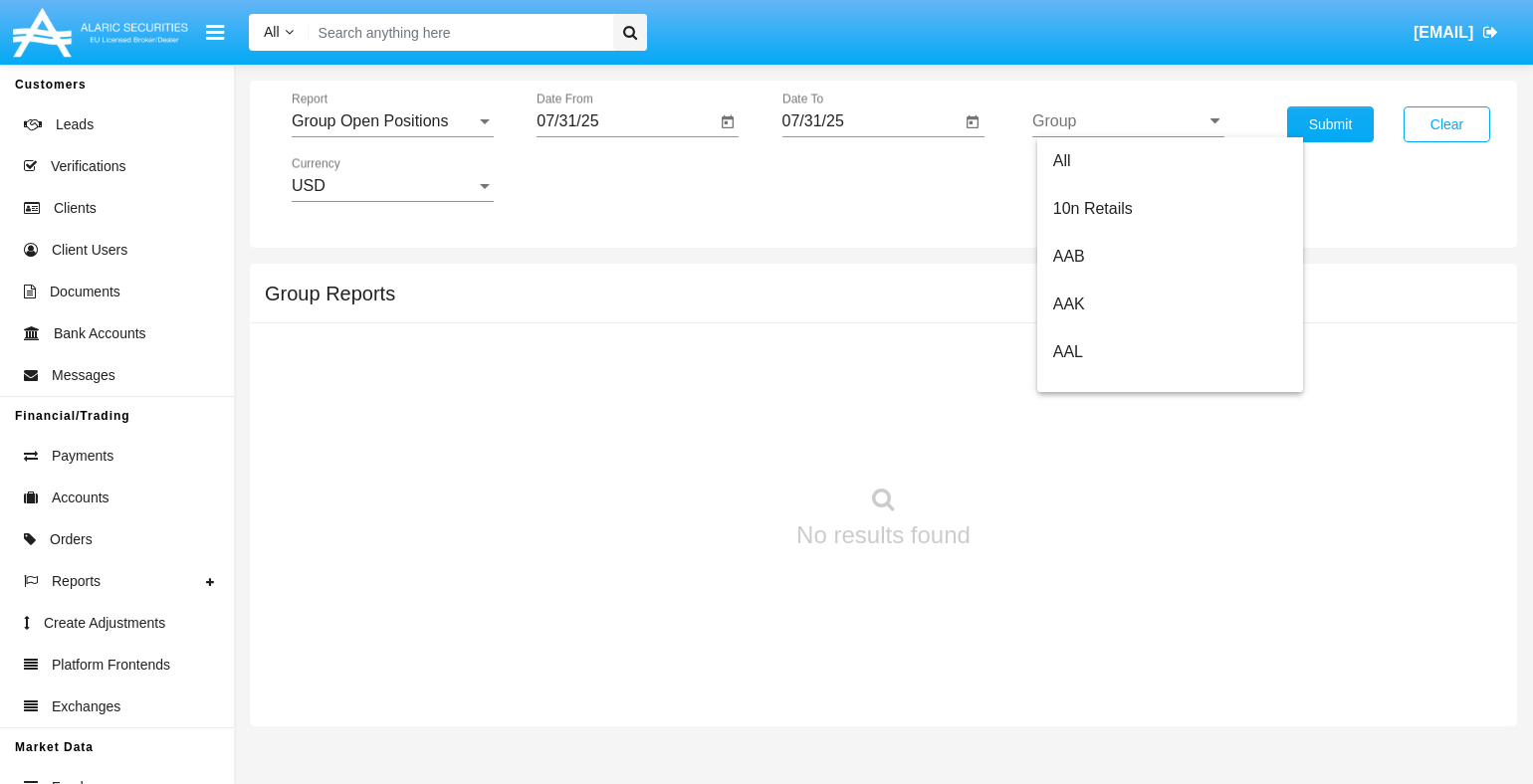 type 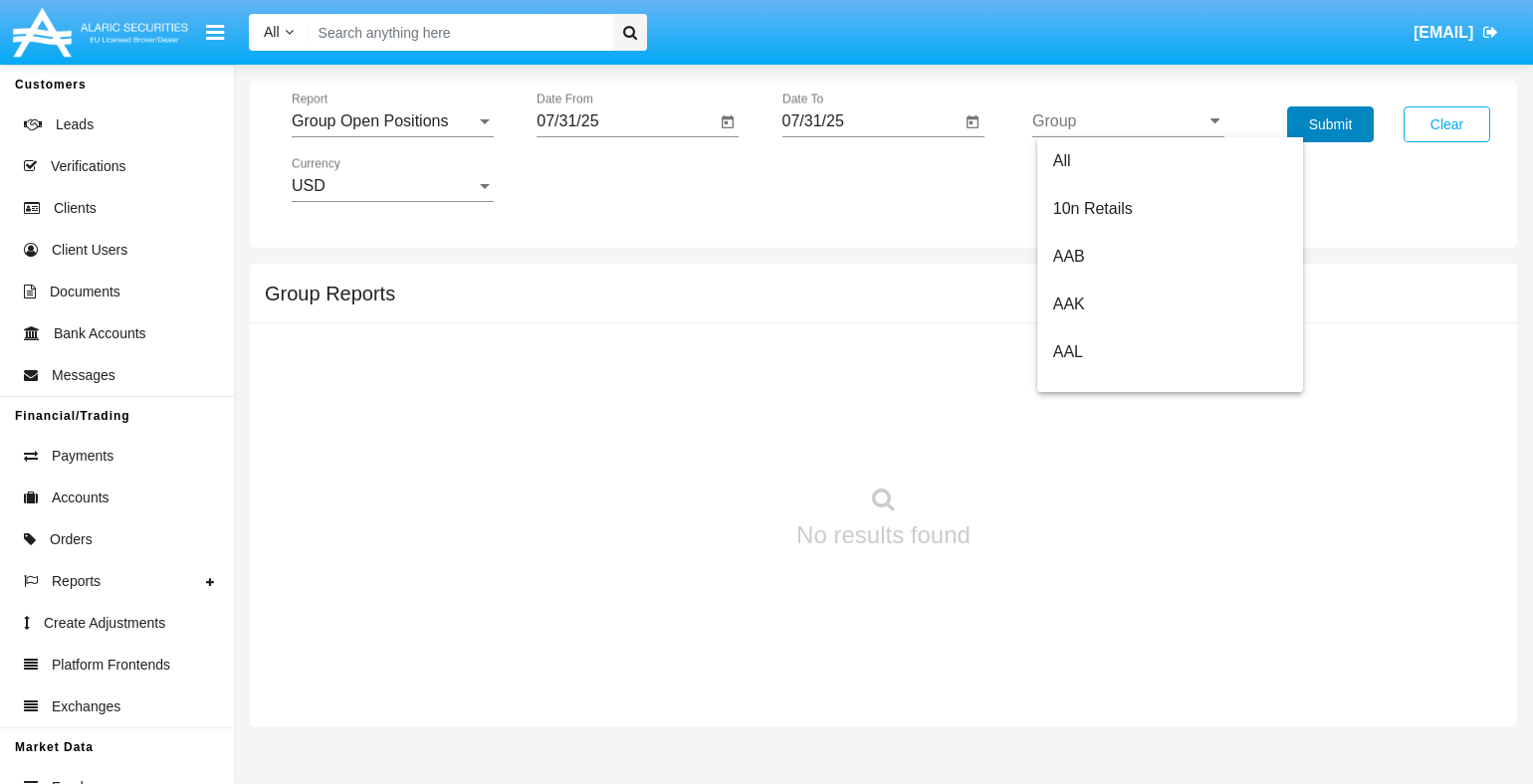 click on "Submit" 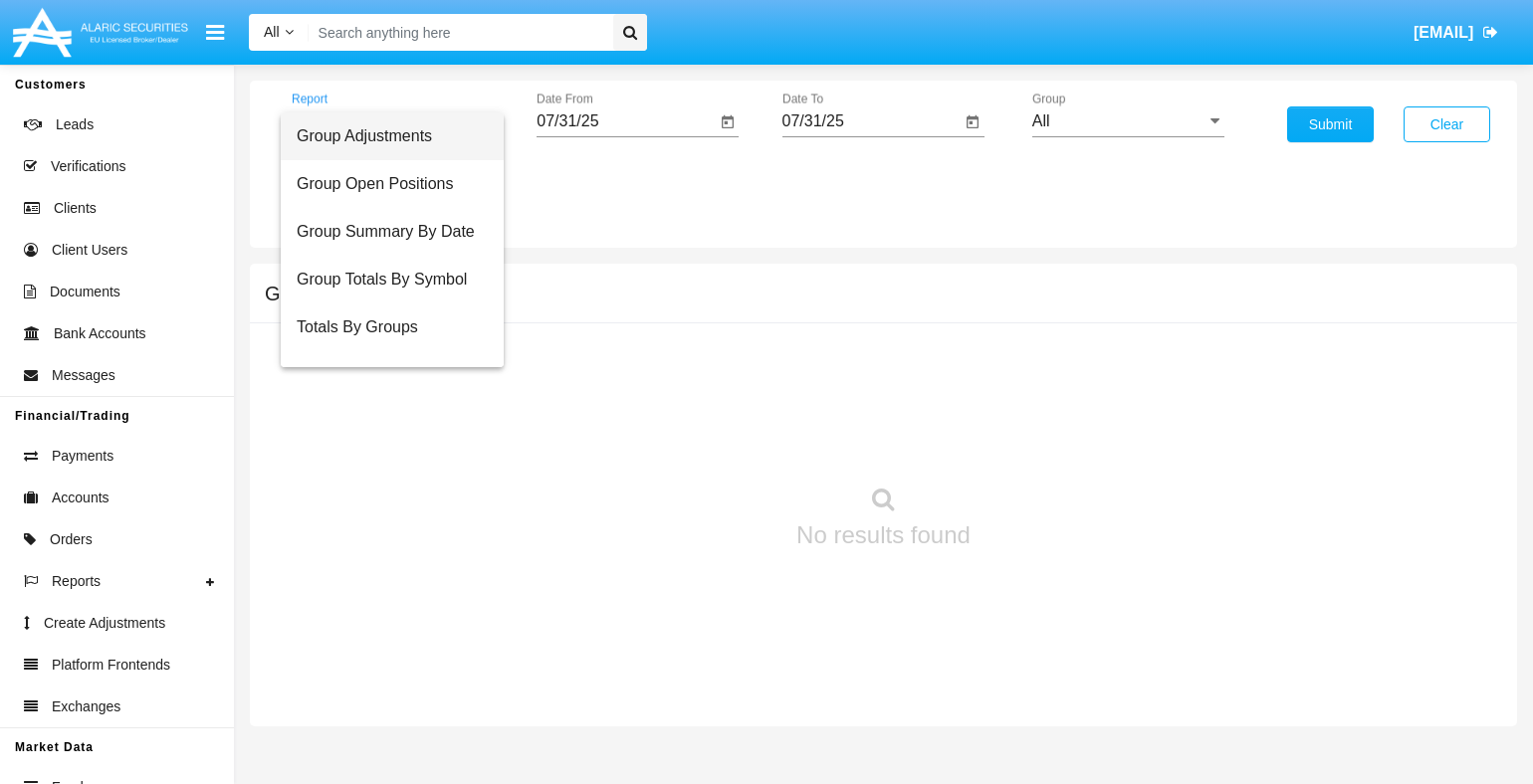 scroll, scrollTop: 0, scrollLeft: 0, axis: both 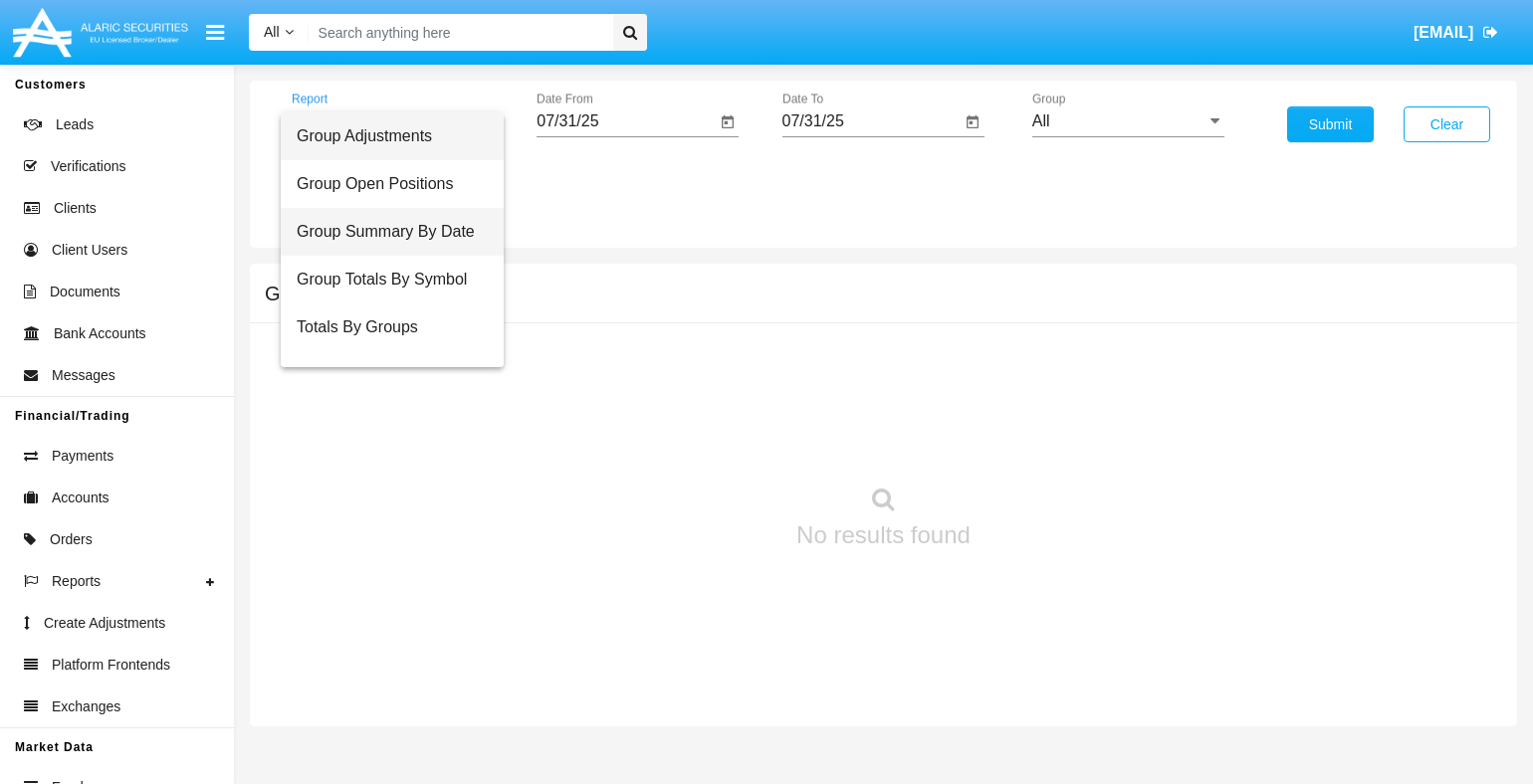 click on "Group Summary By Date" at bounding box center (392, 232) 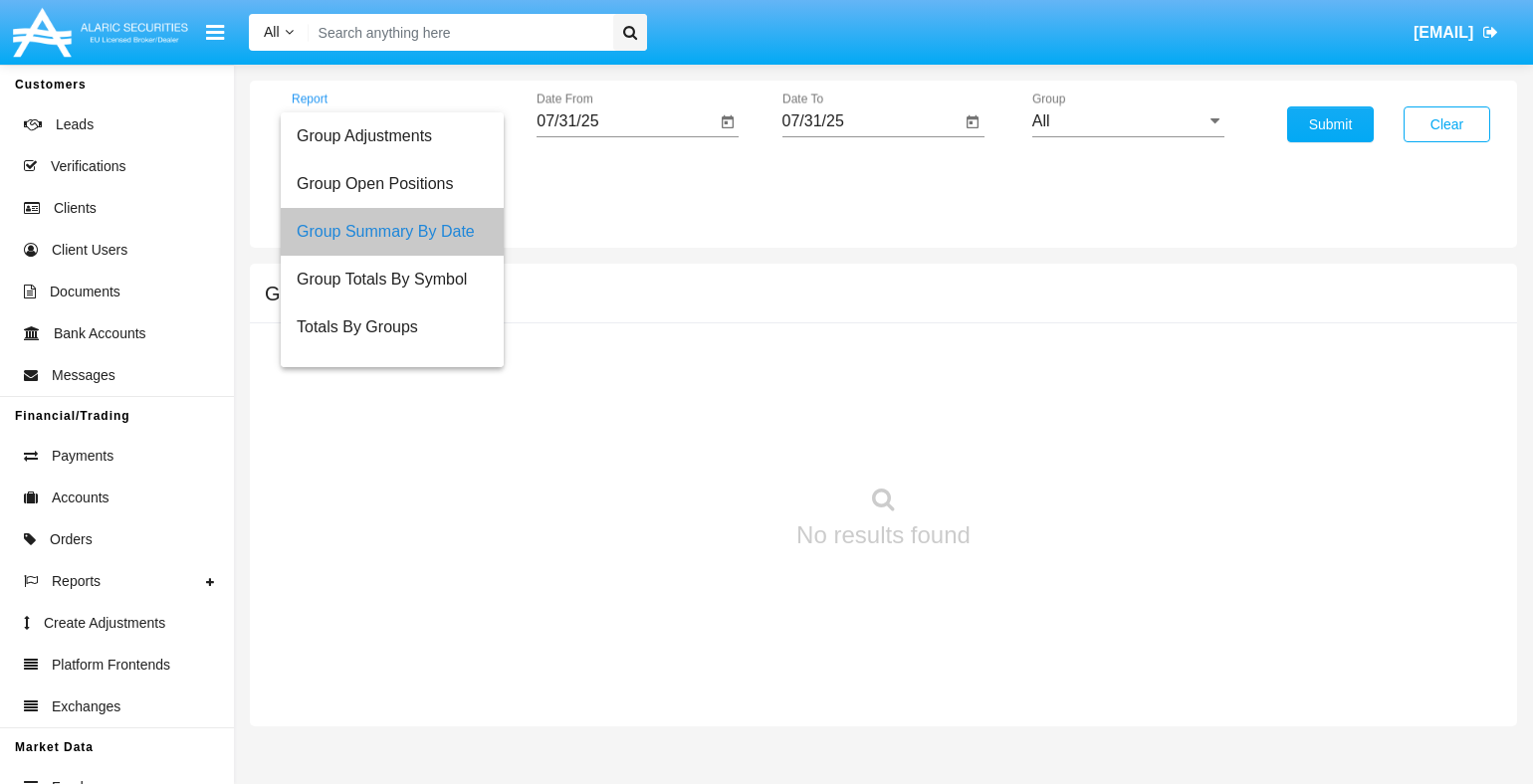 click on "All" at bounding box center (1128, 121) 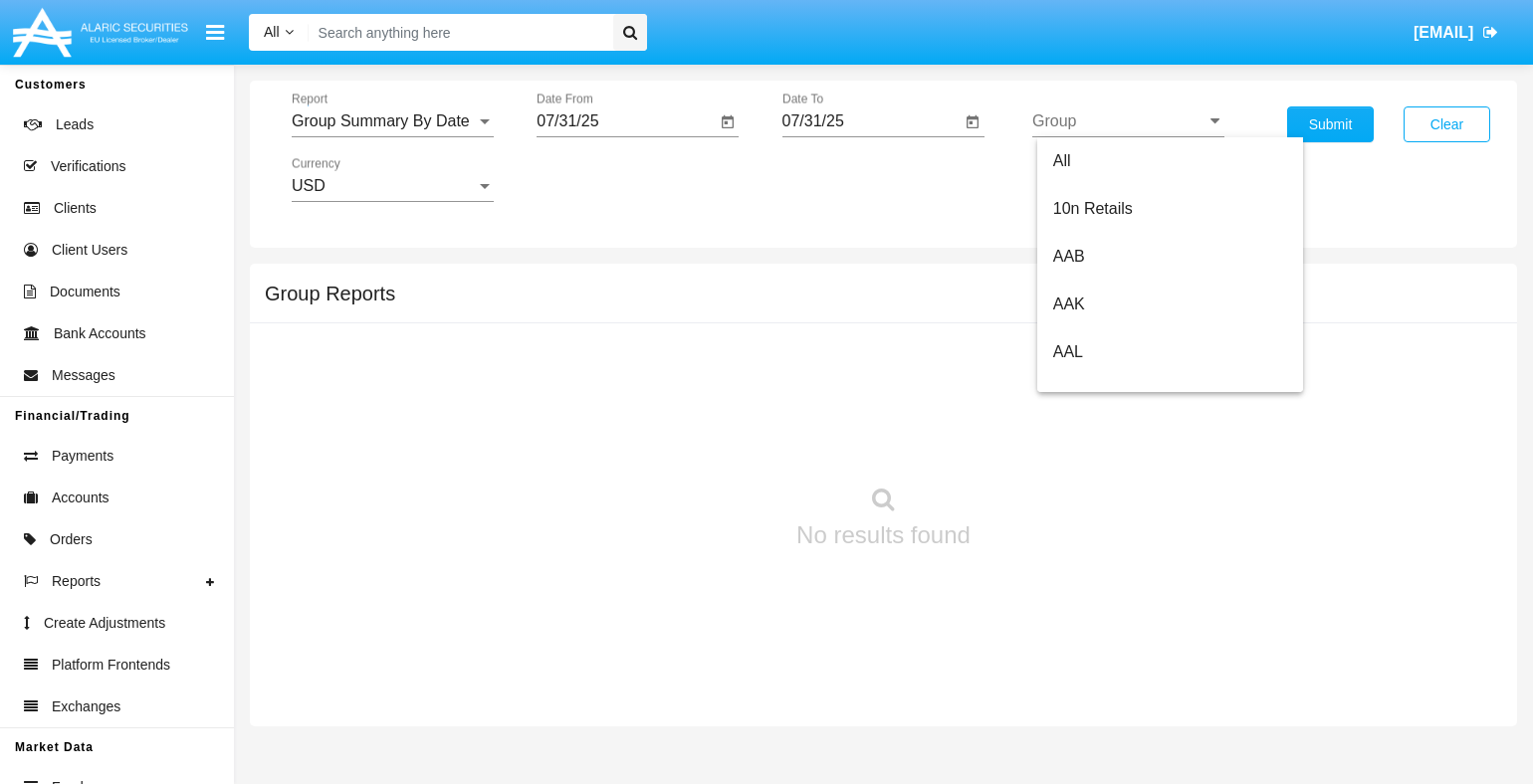 type 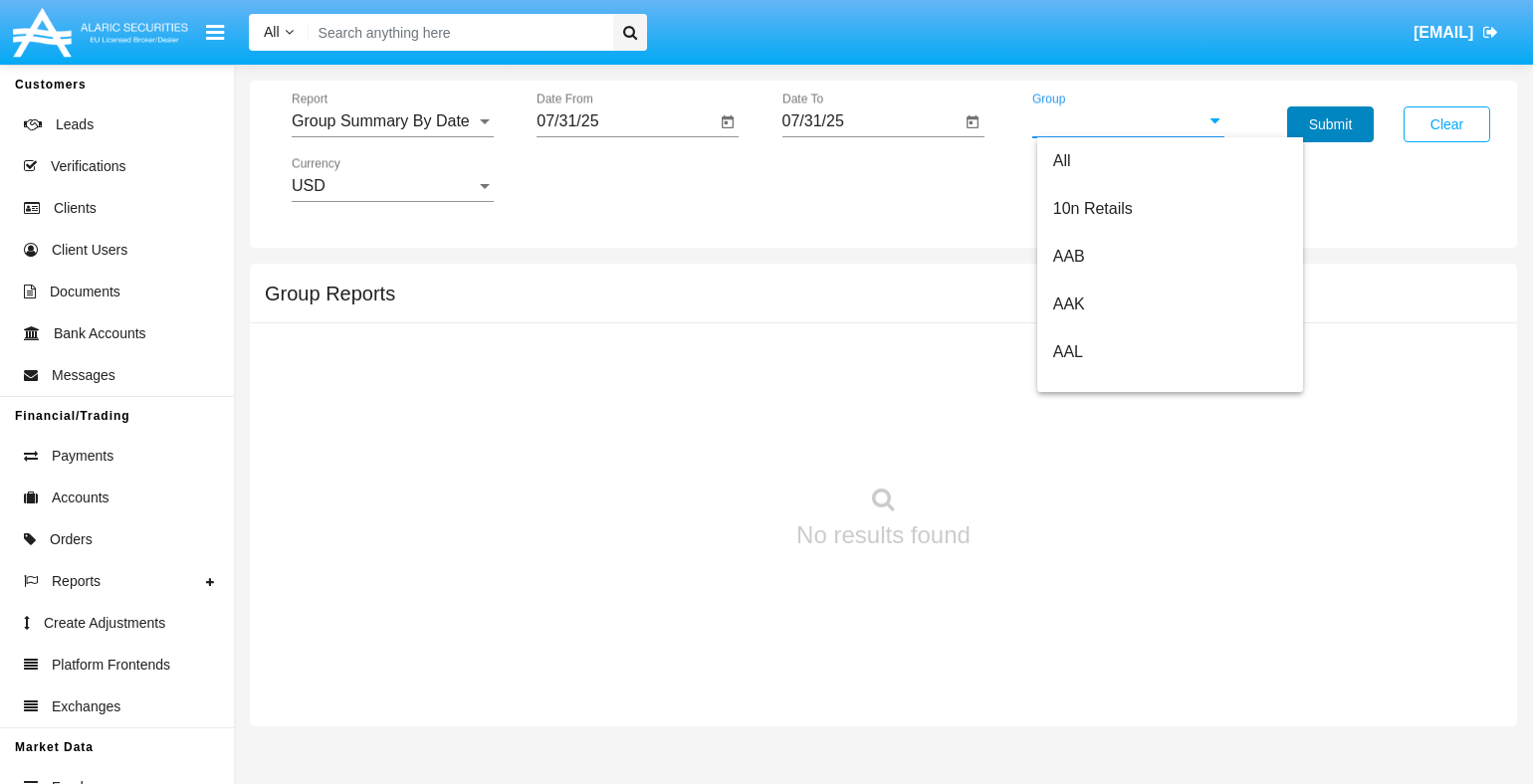 click on "Submit" 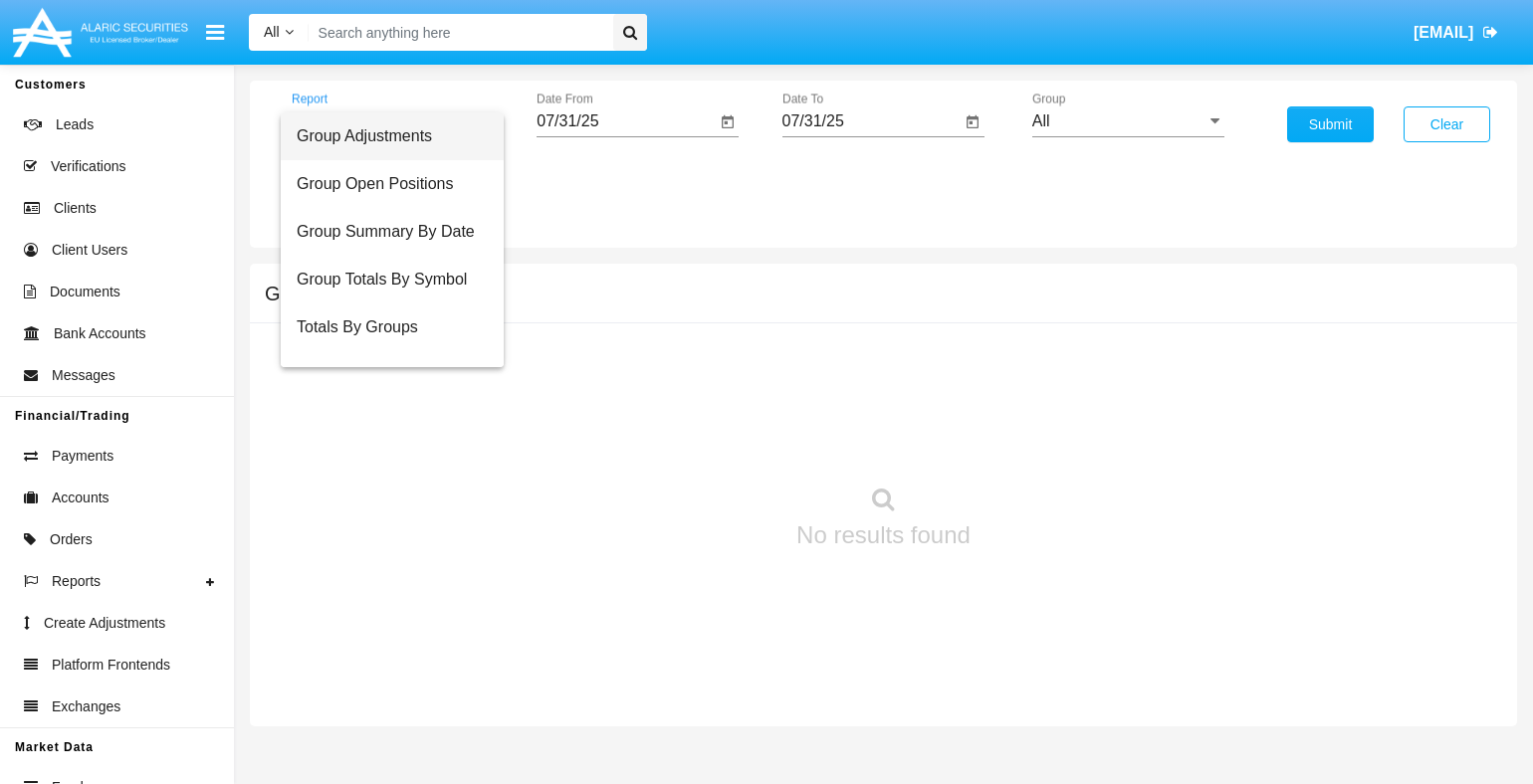 scroll, scrollTop: 0, scrollLeft: 0, axis: both 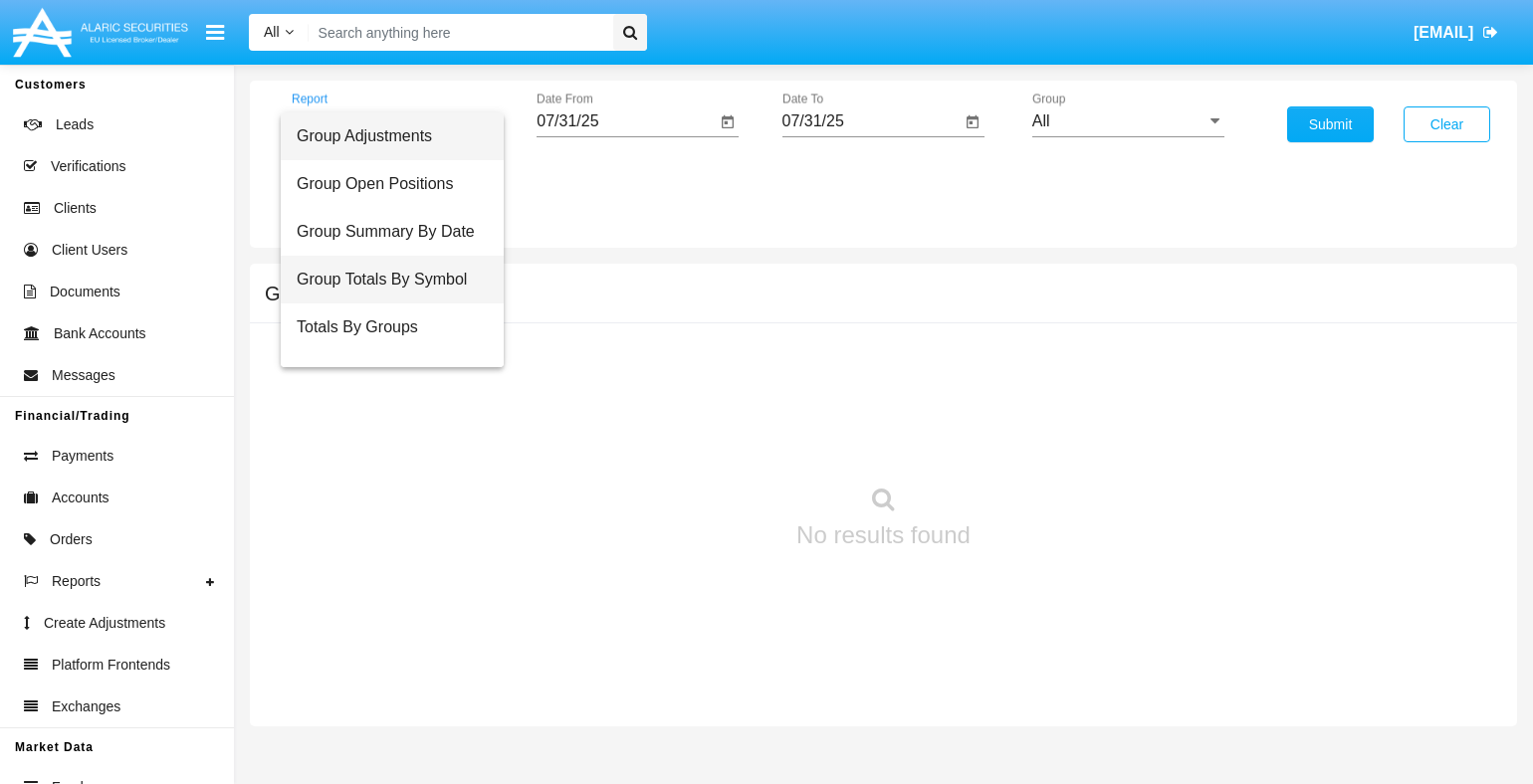 click on "Group Totals By Symbol" at bounding box center [392, 280] 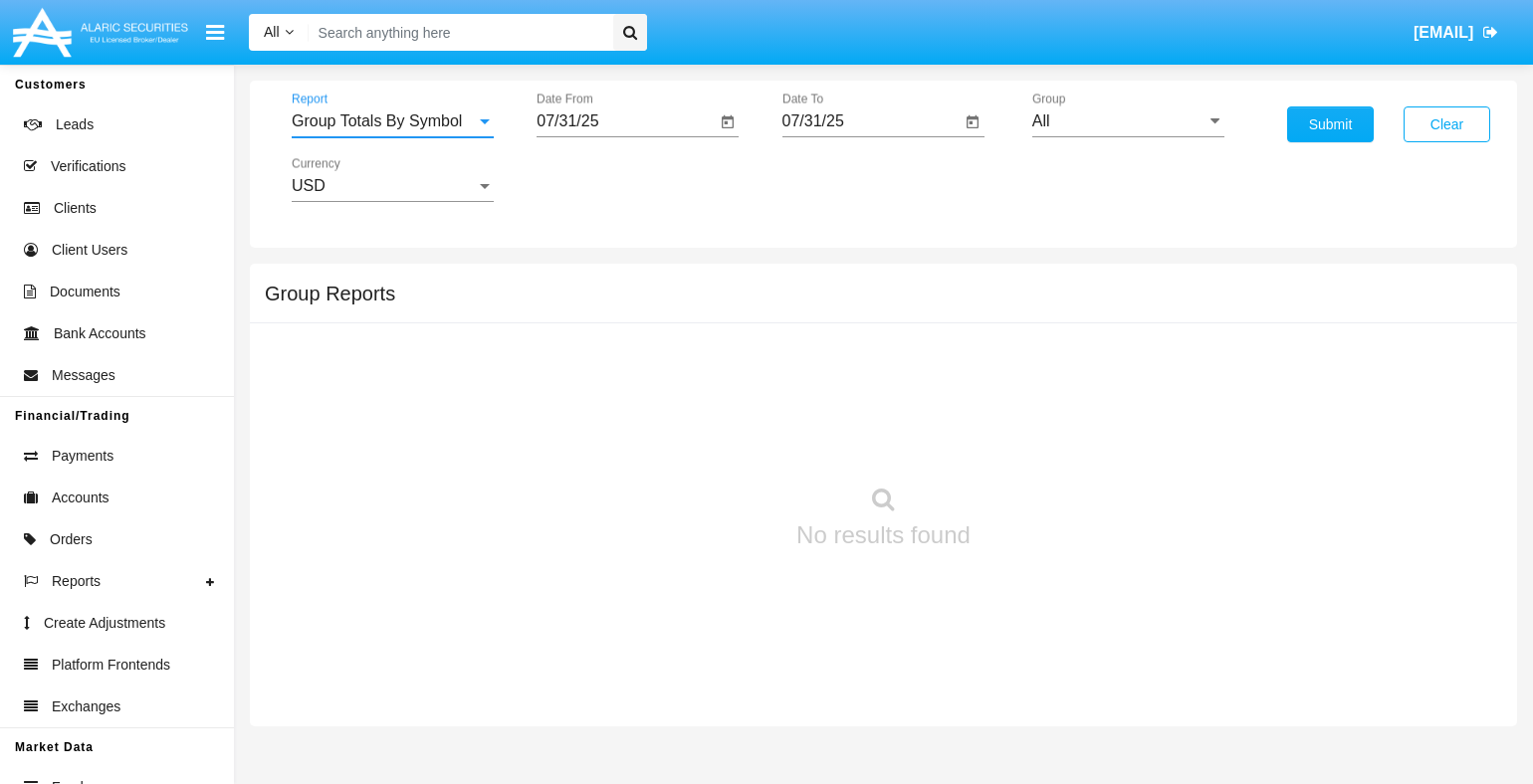 click on "All" at bounding box center [1128, 121] 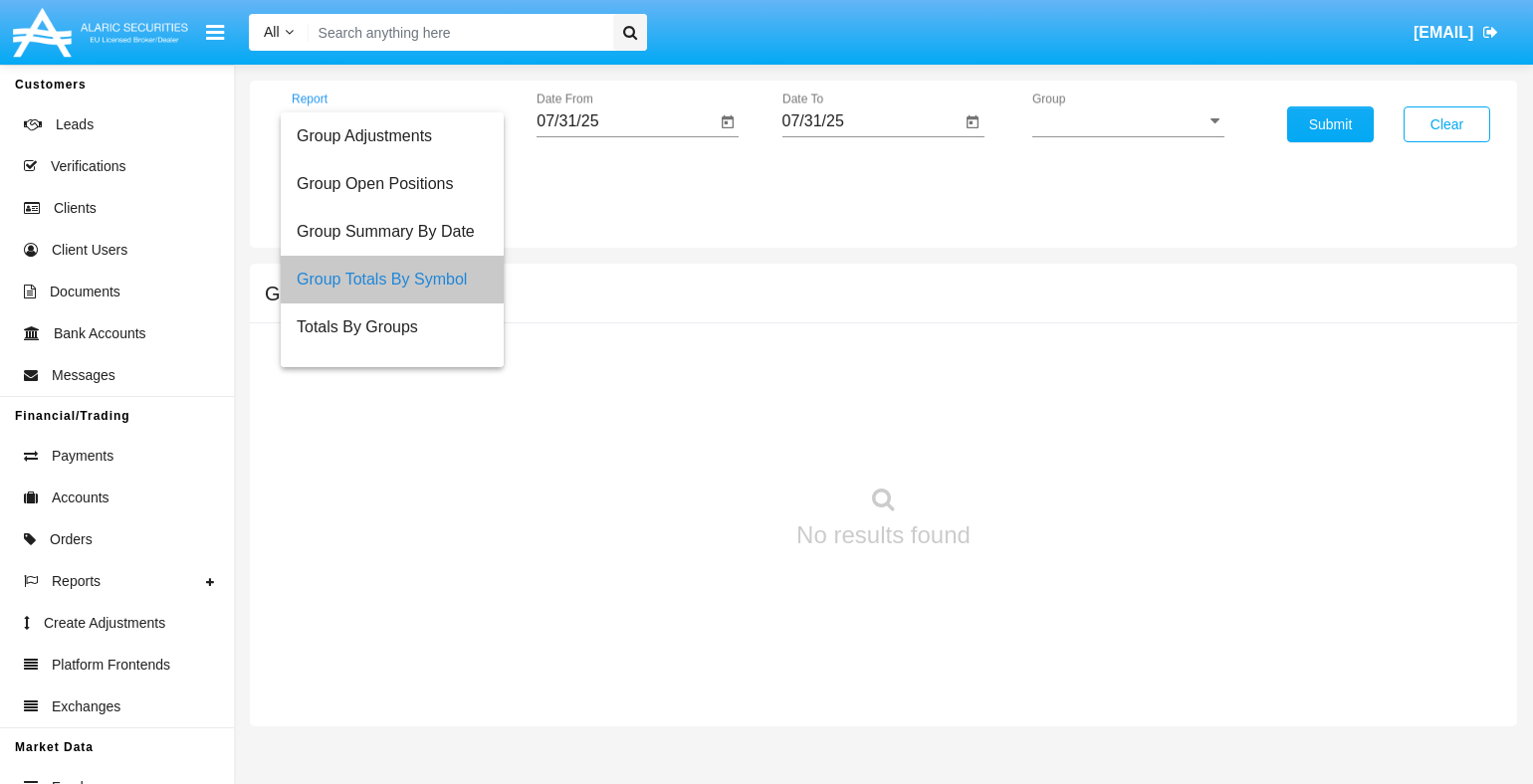 type 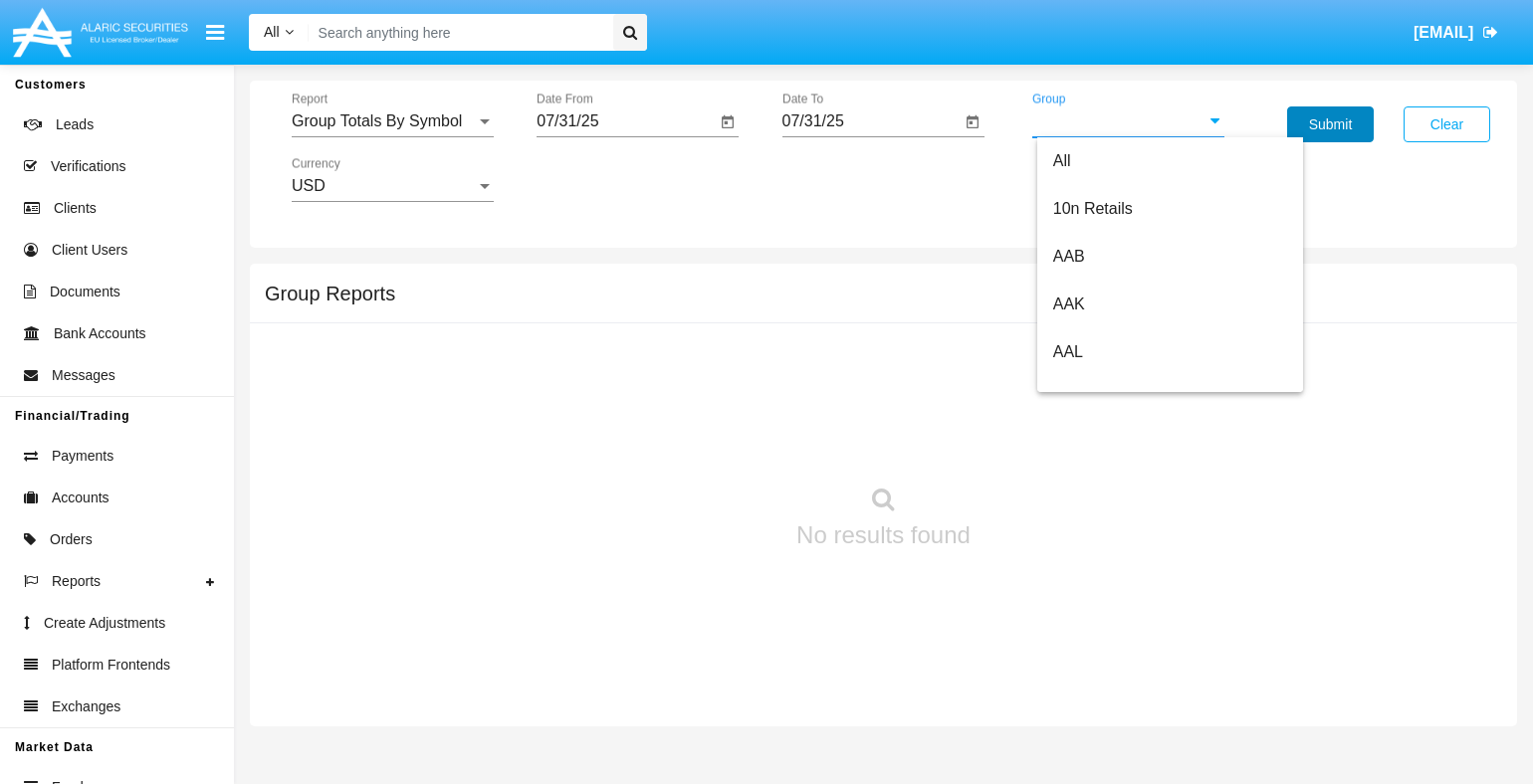 click on "Submit" 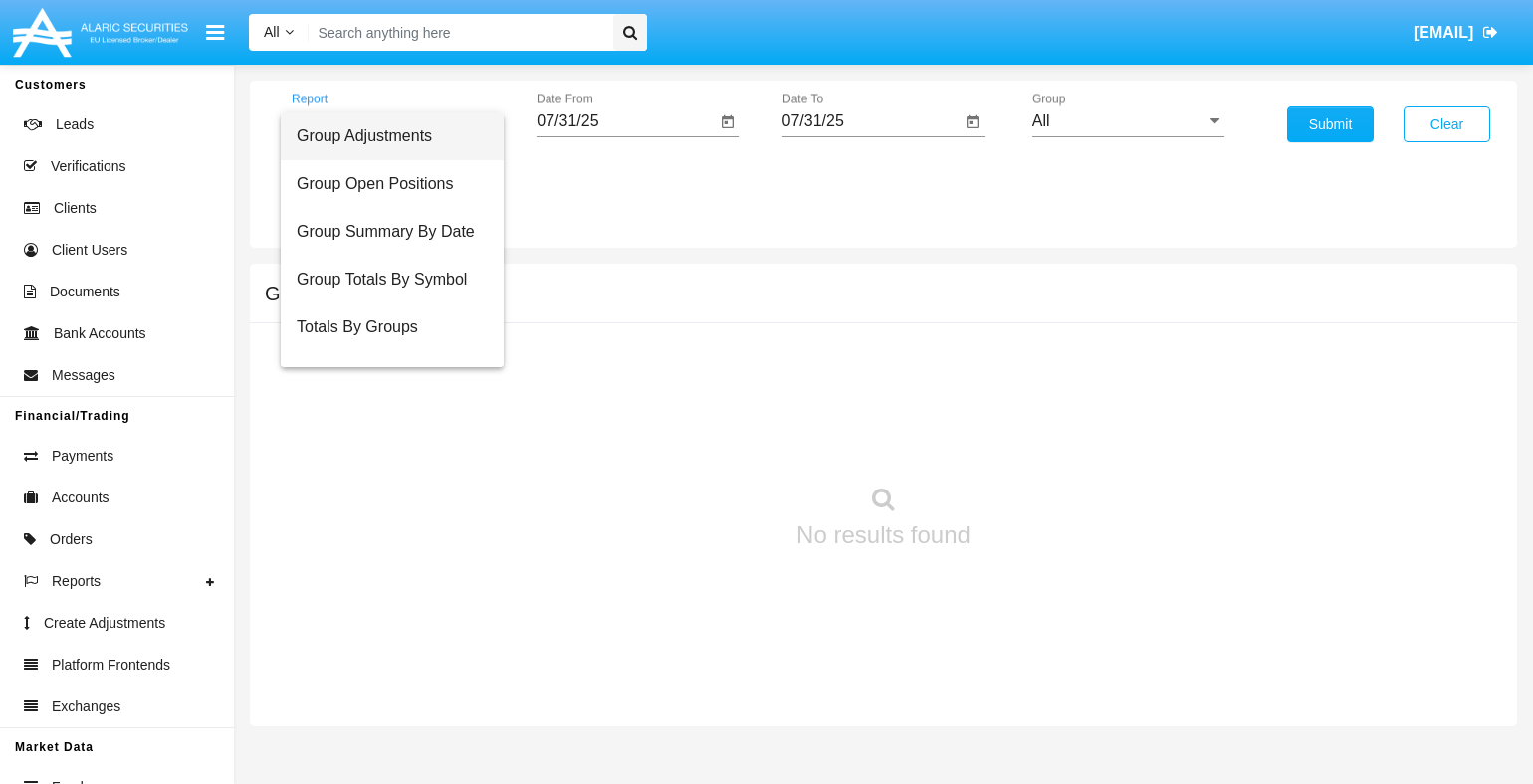 scroll, scrollTop: 0, scrollLeft: 0, axis: both 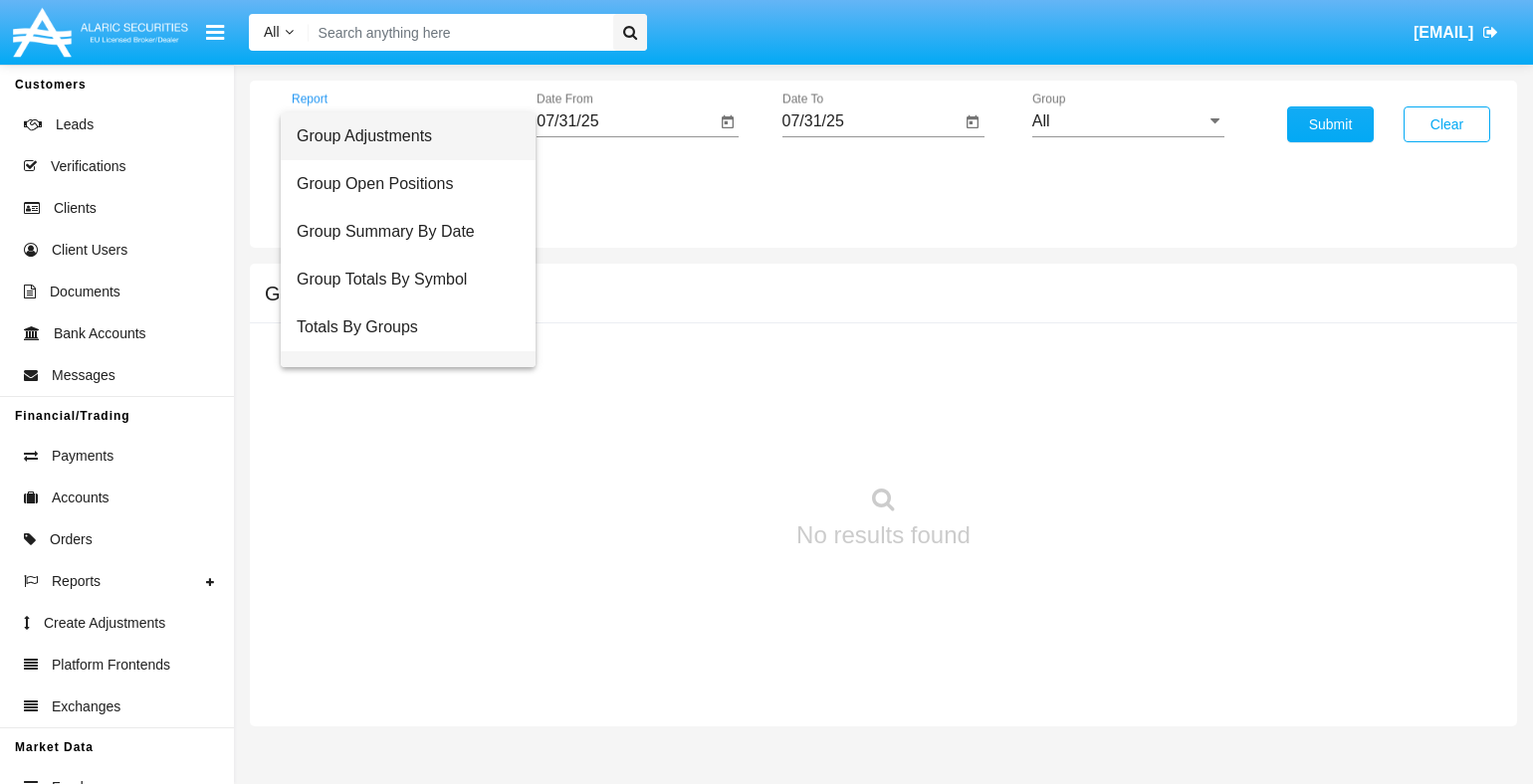 click on "Group Fees By Destination" at bounding box center (408, 375) 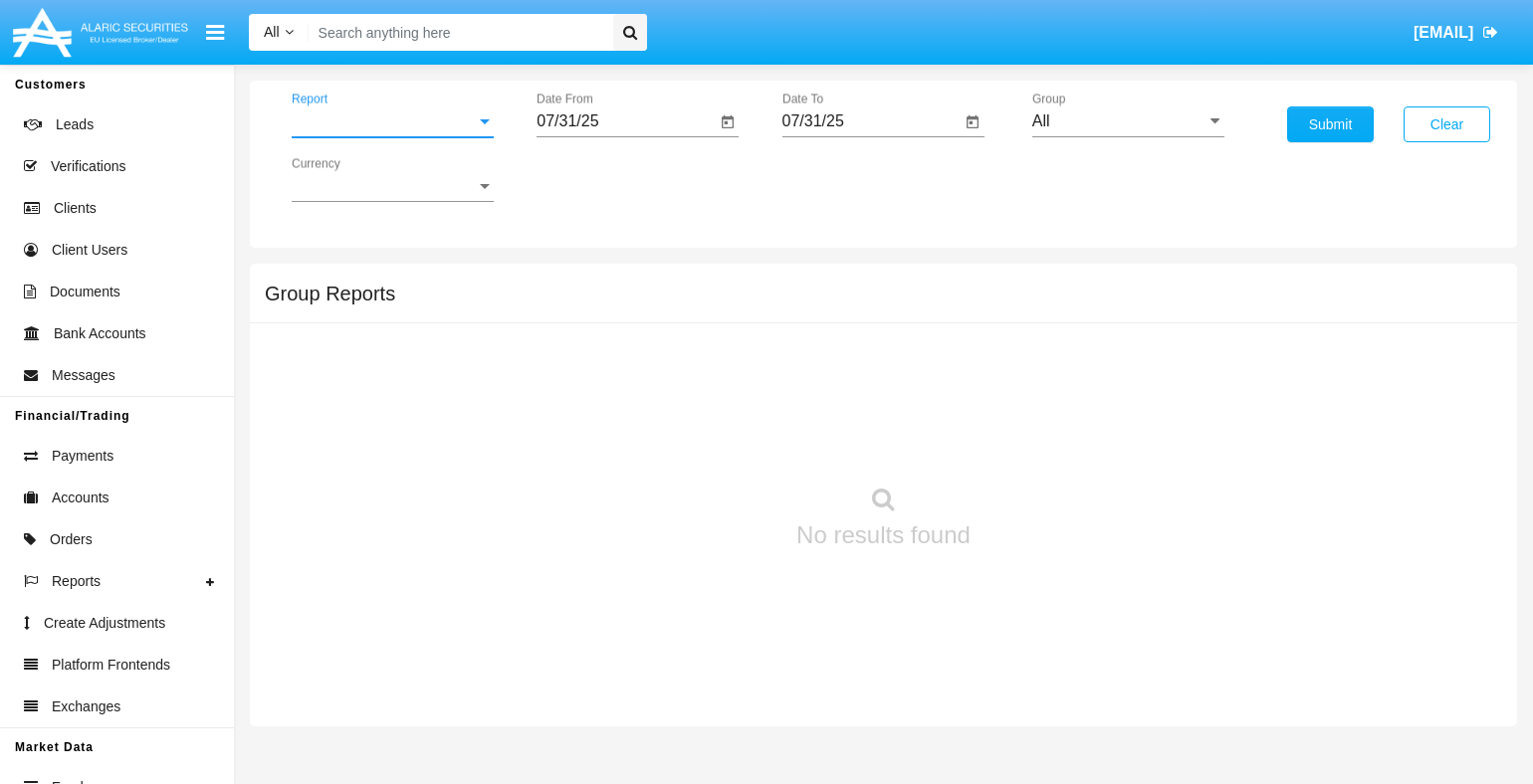 scroll, scrollTop: 32, scrollLeft: 0, axis: vertical 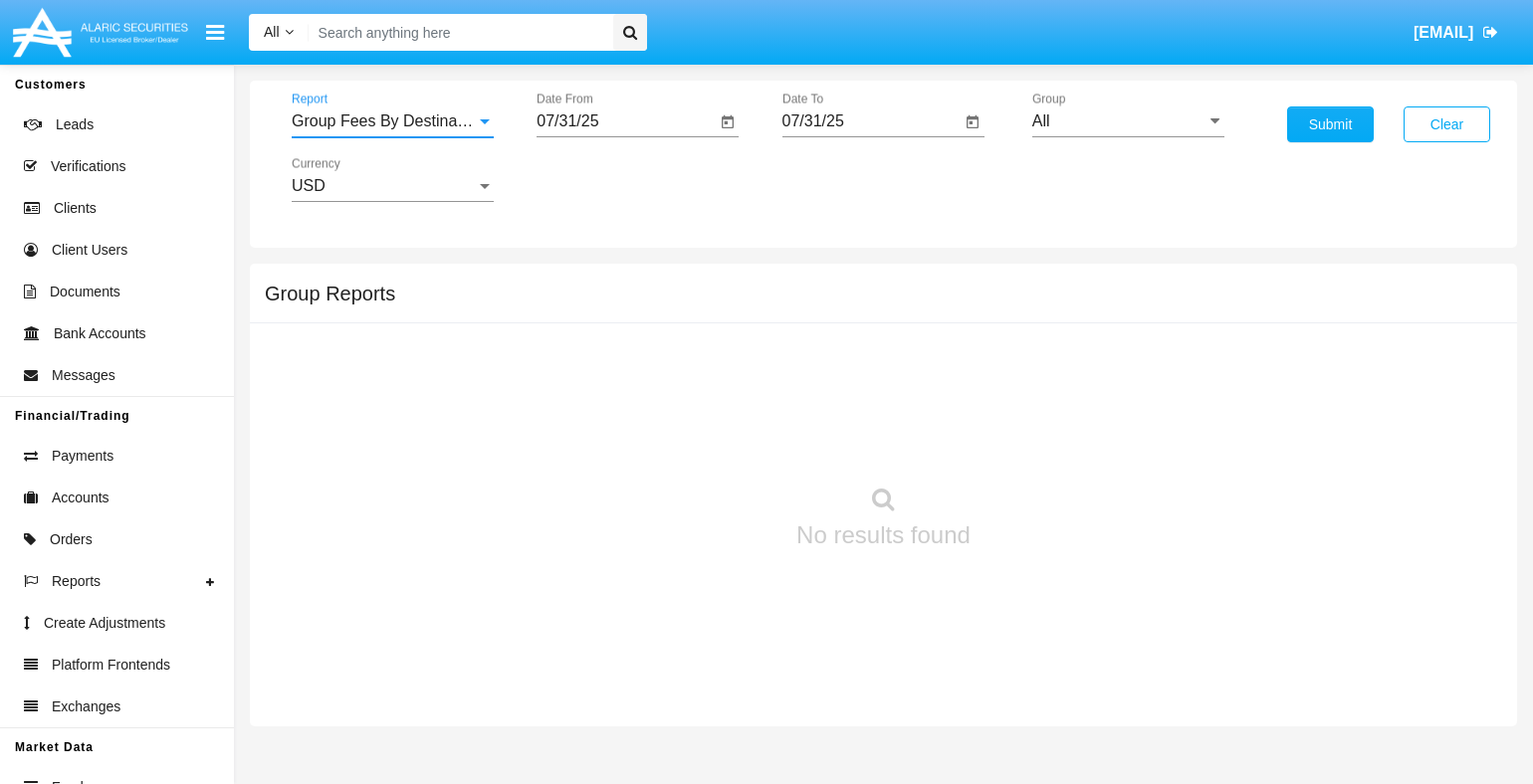 click on "All" at bounding box center (1128, 121) 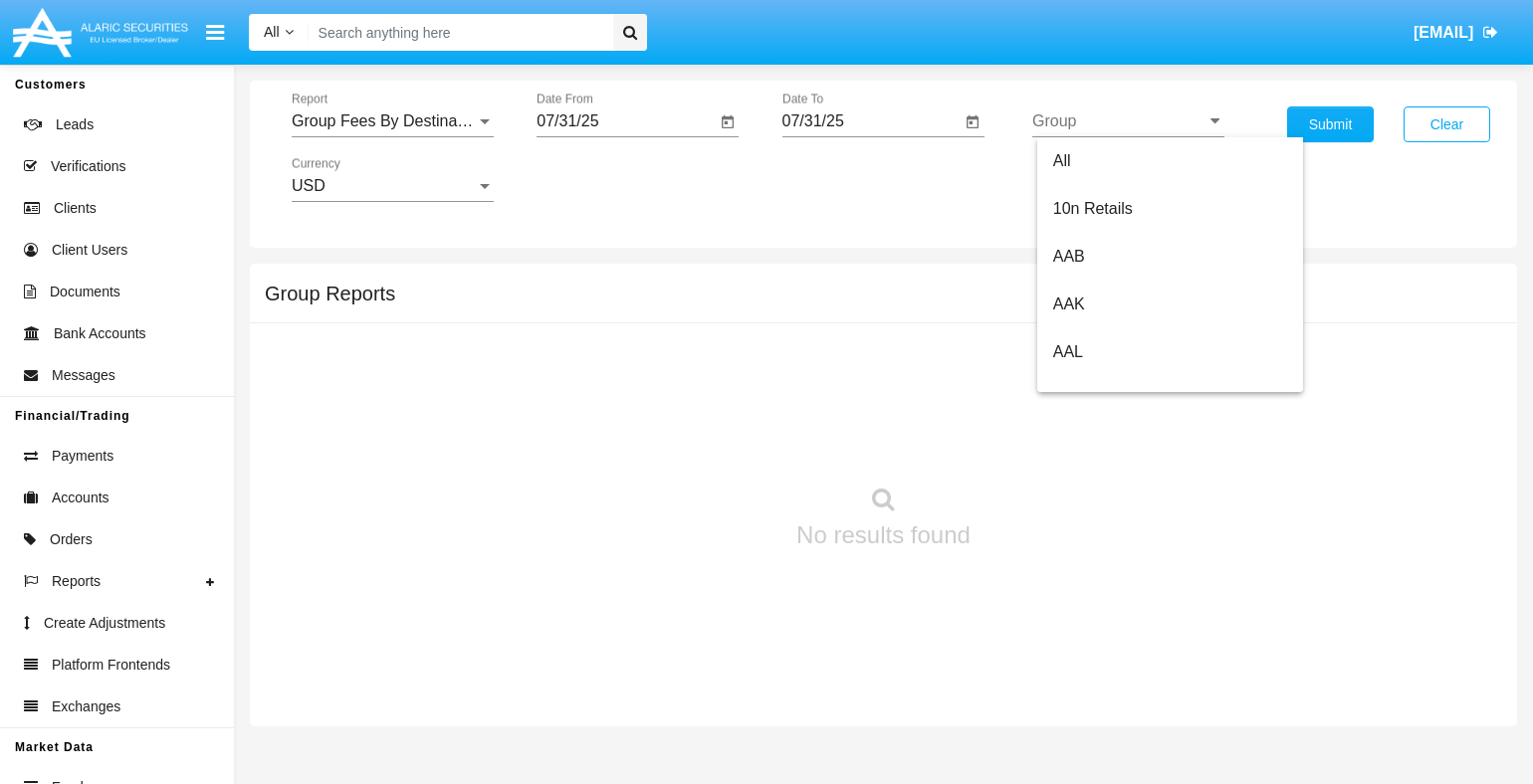 type 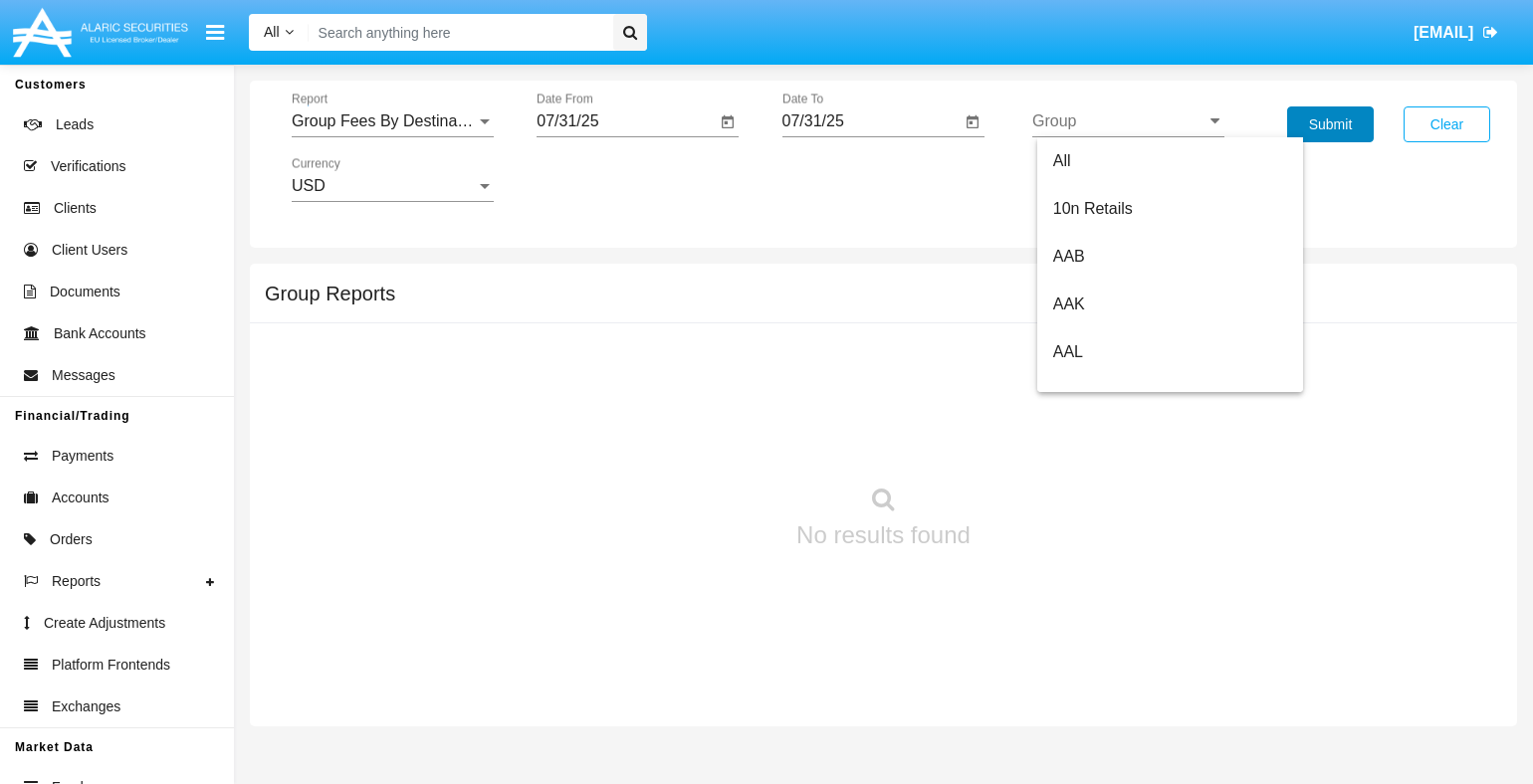 click on "Submit" 